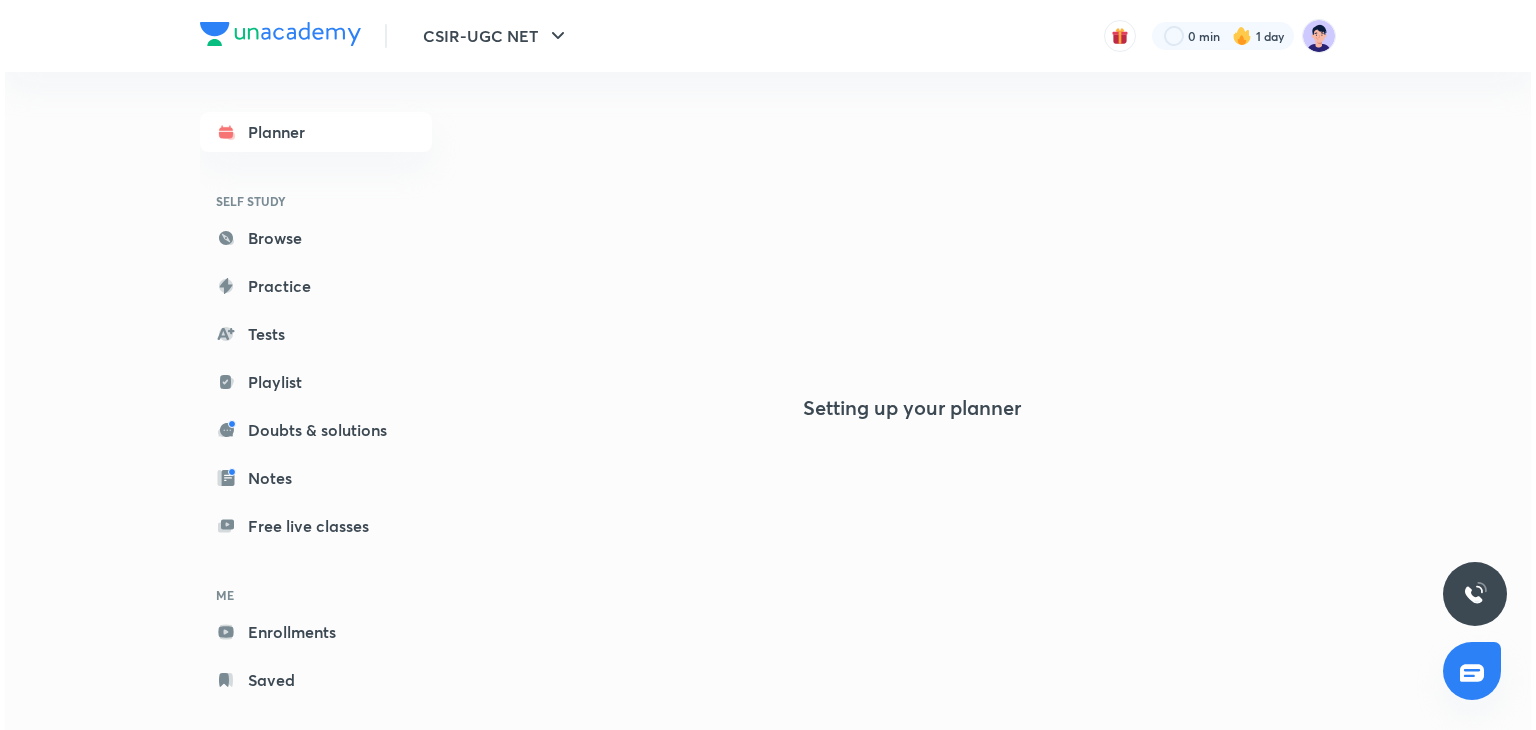 scroll, scrollTop: 0, scrollLeft: 0, axis: both 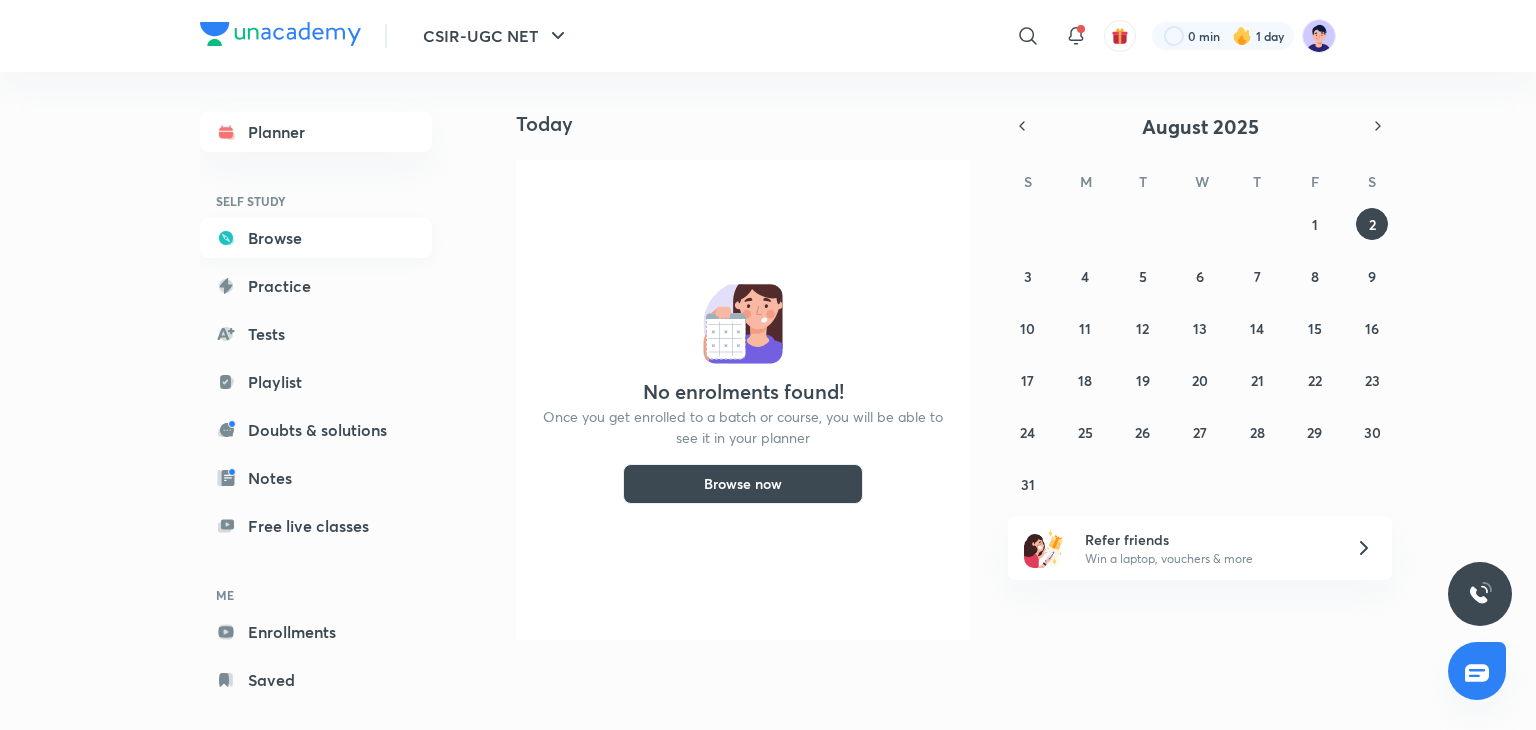 click on "Browse" at bounding box center (316, 238) 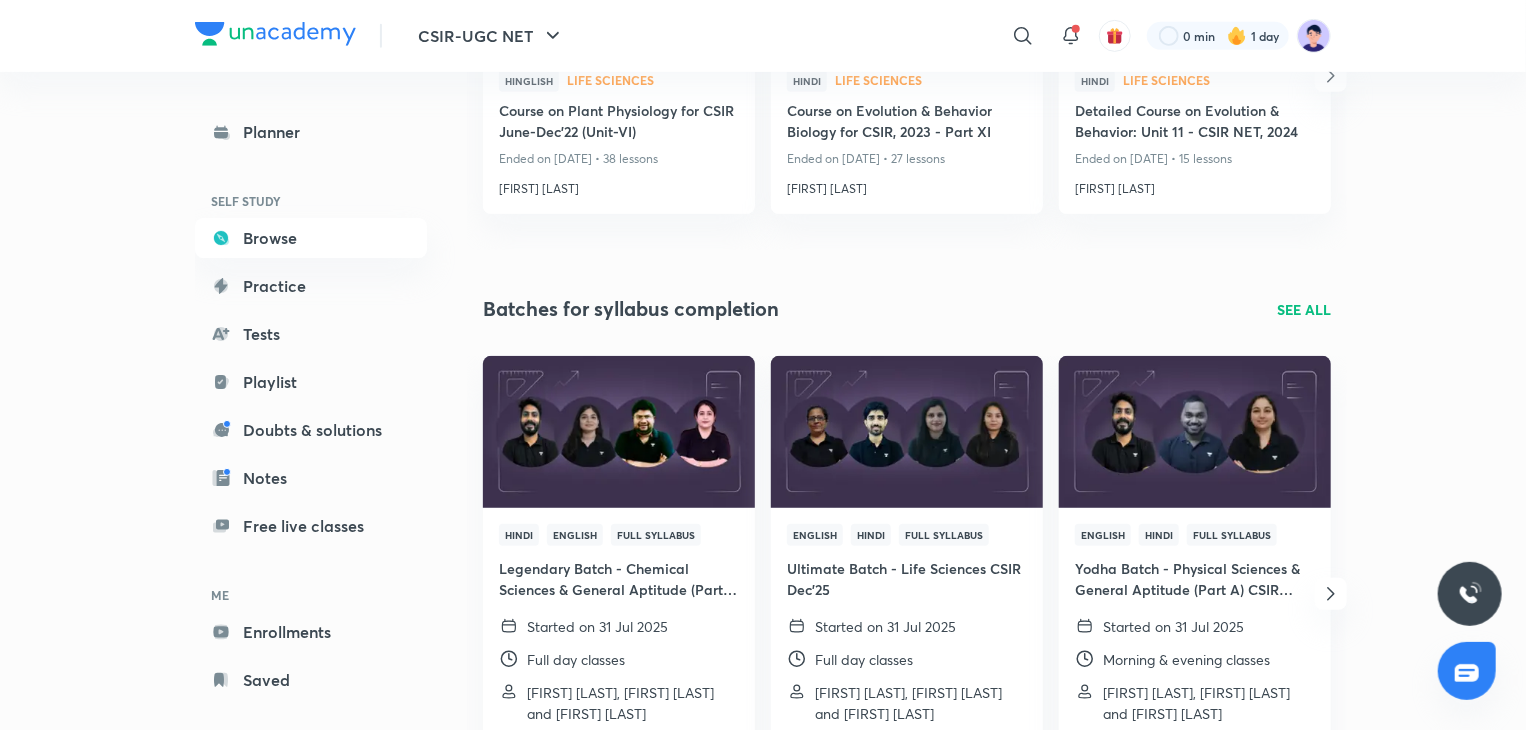 scroll, scrollTop: 0, scrollLeft: 0, axis: both 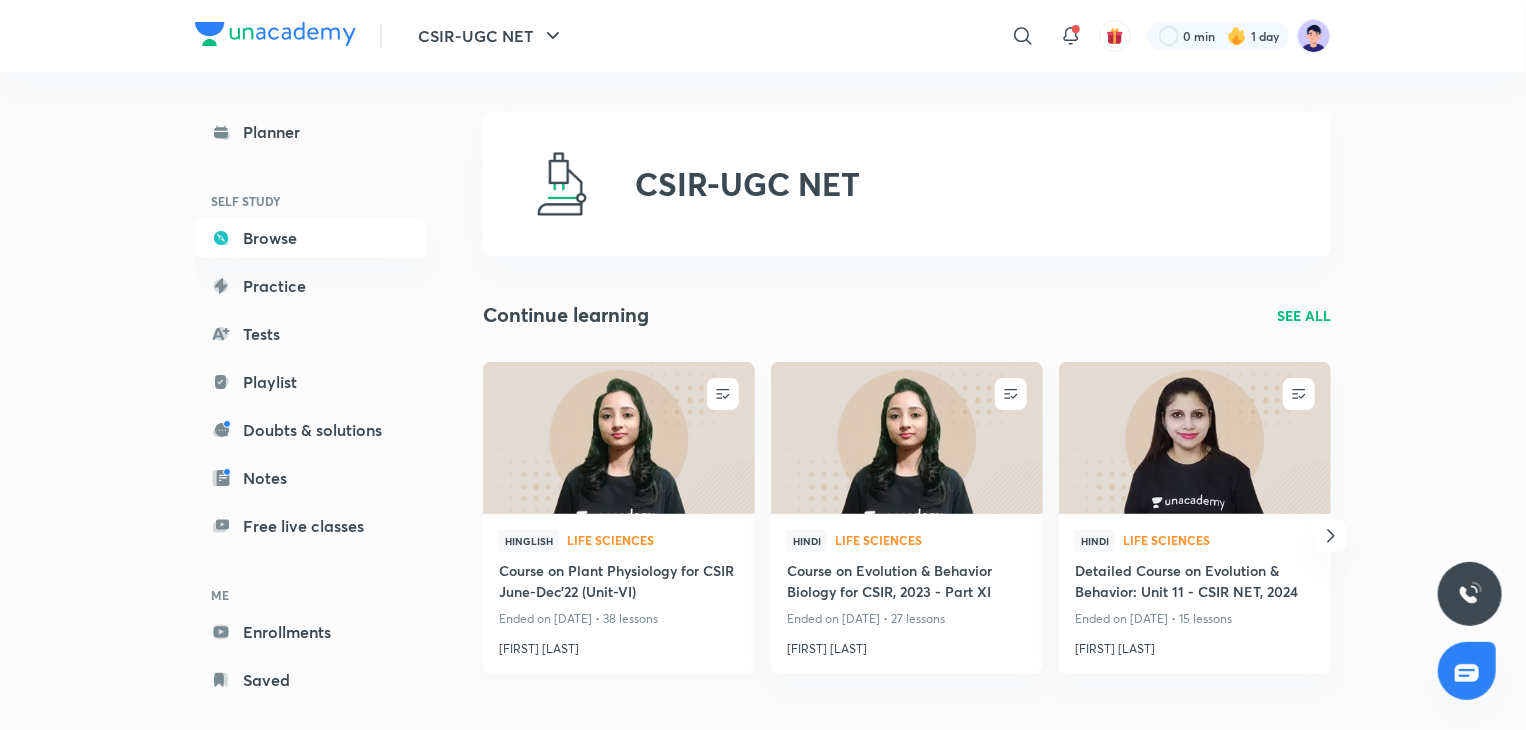 click at bounding box center [618, 437] 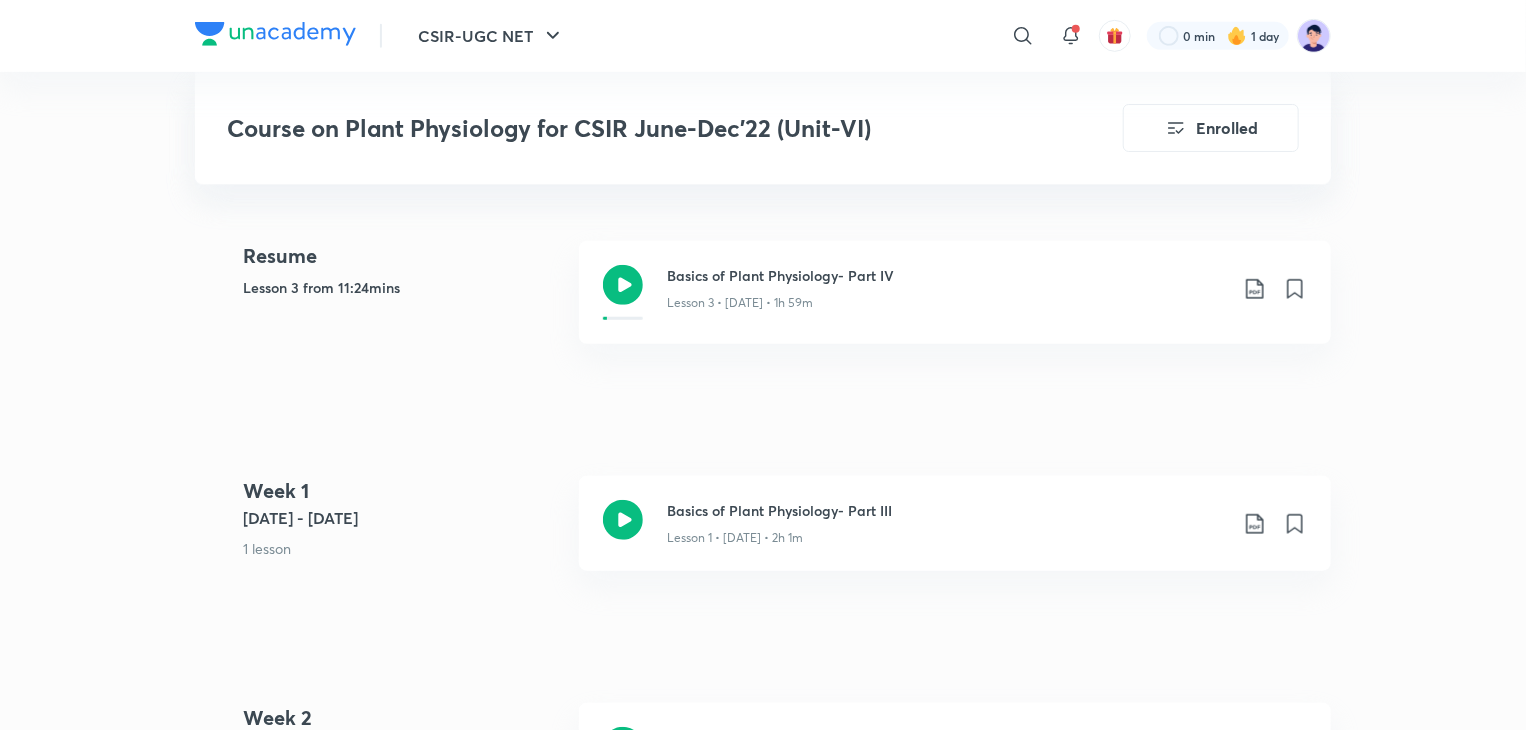 scroll, scrollTop: 575, scrollLeft: 0, axis: vertical 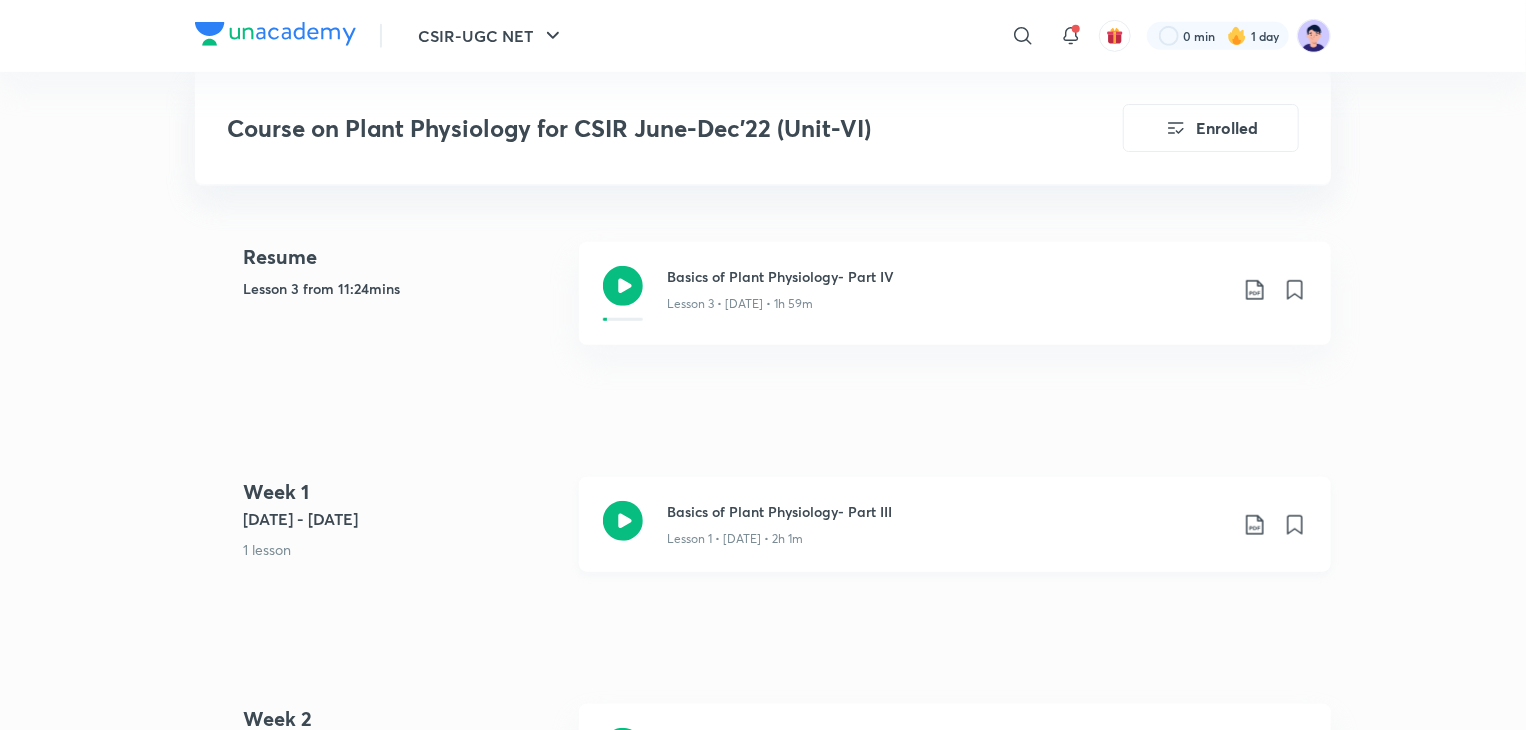 click on "Lesson 1 • [DATE] • 2h 1m" at bounding box center (947, 535) 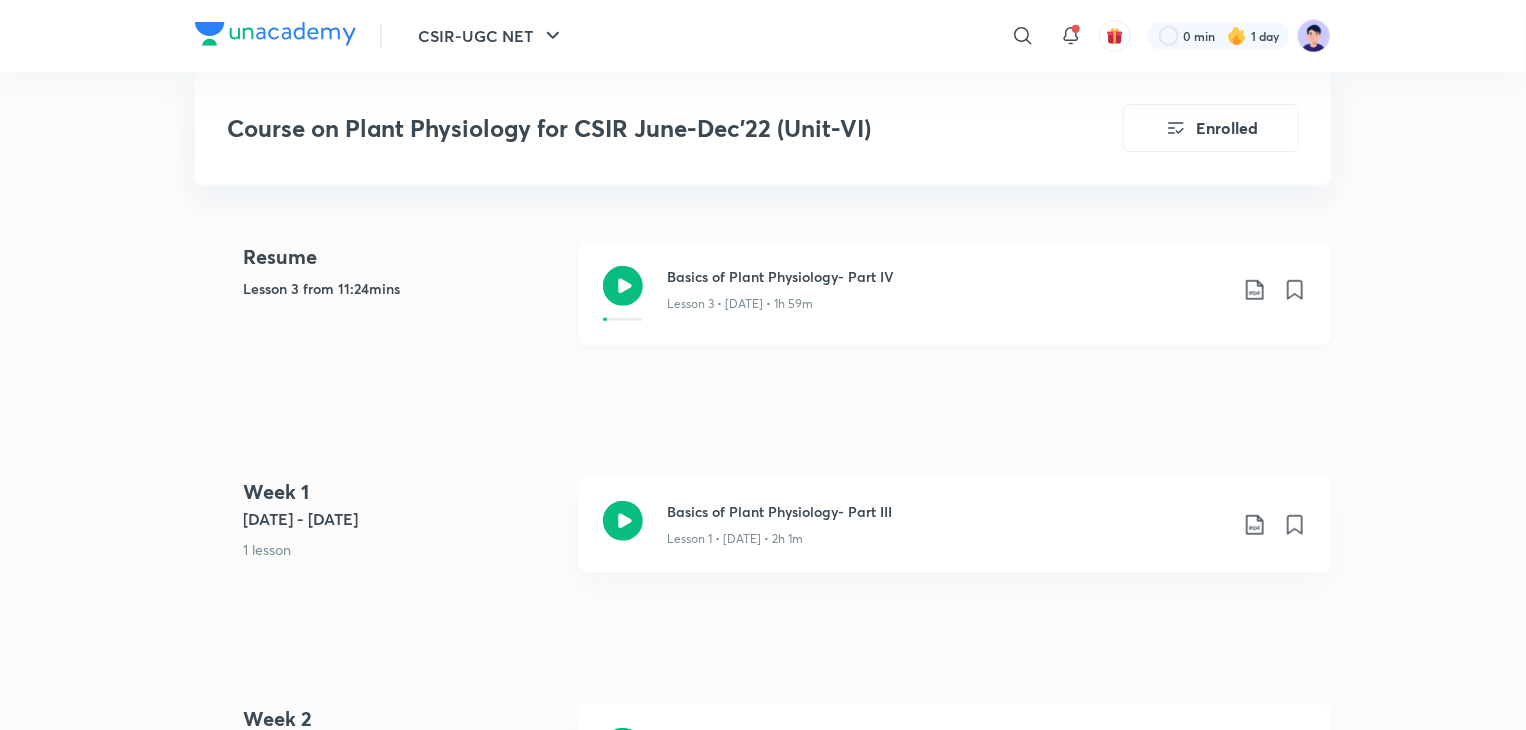 click on "Basics of Plant Physiology- Part IV" at bounding box center (947, 276) 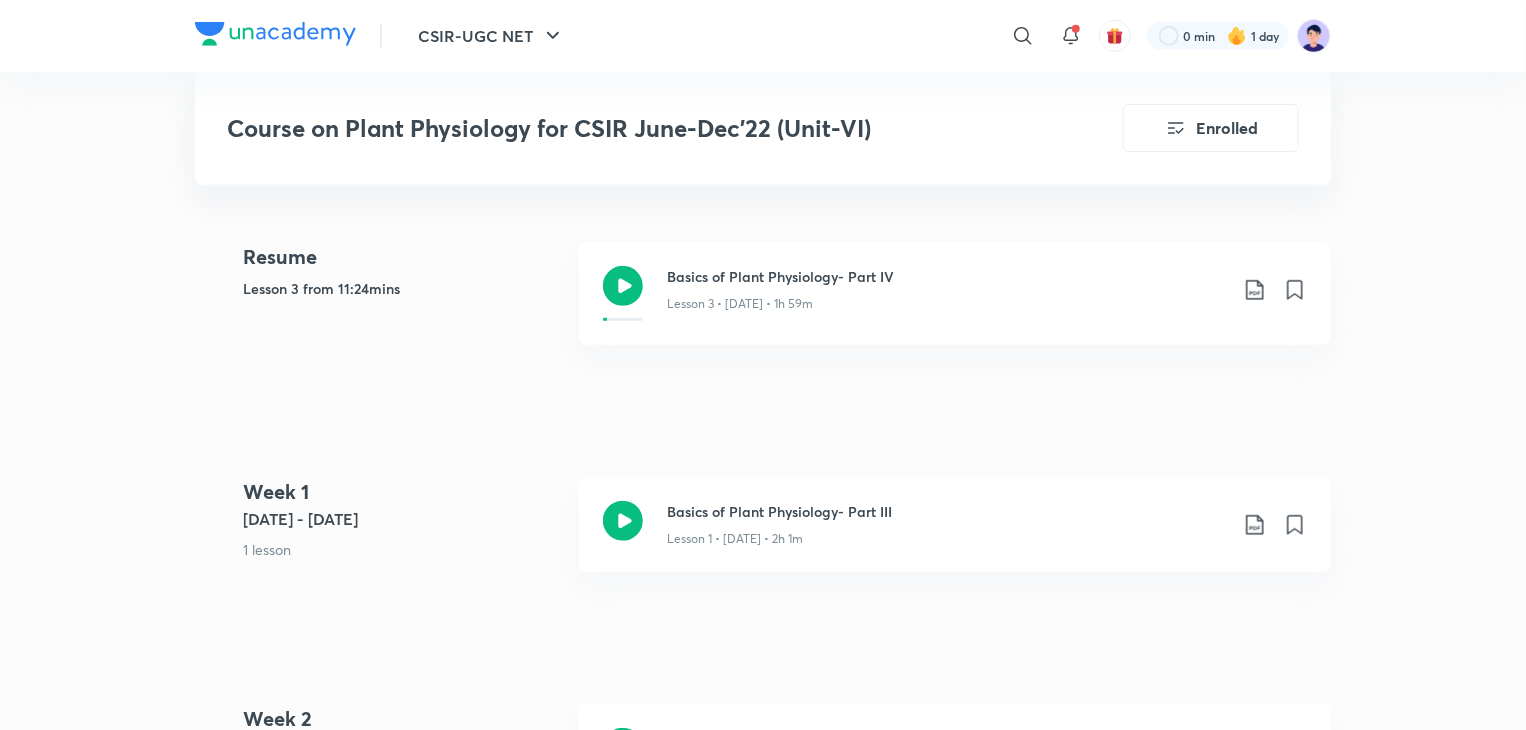 scroll, scrollTop: 1213, scrollLeft: 0, axis: vertical 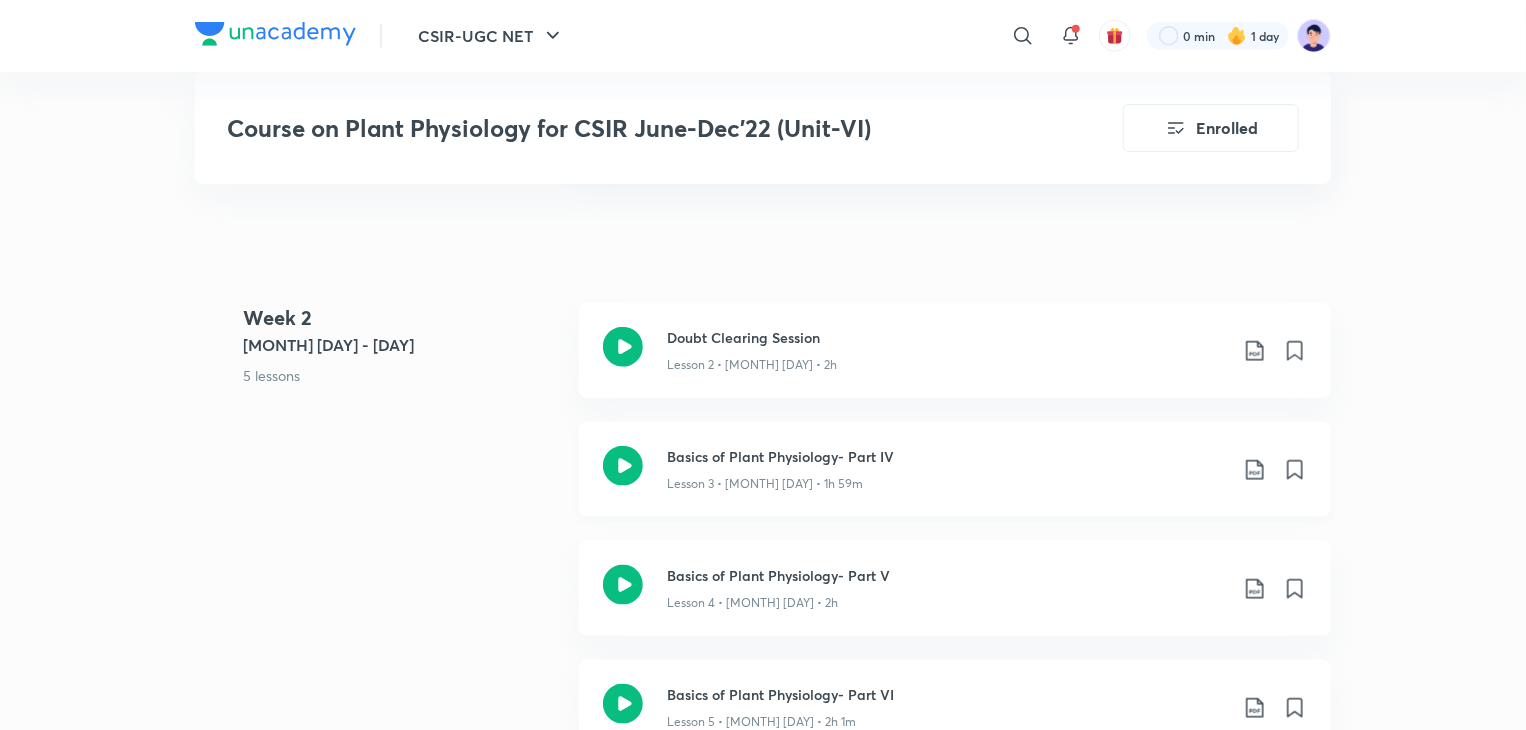 click on "Basics of Plant Physiology- Part IV" at bounding box center [947, -125] 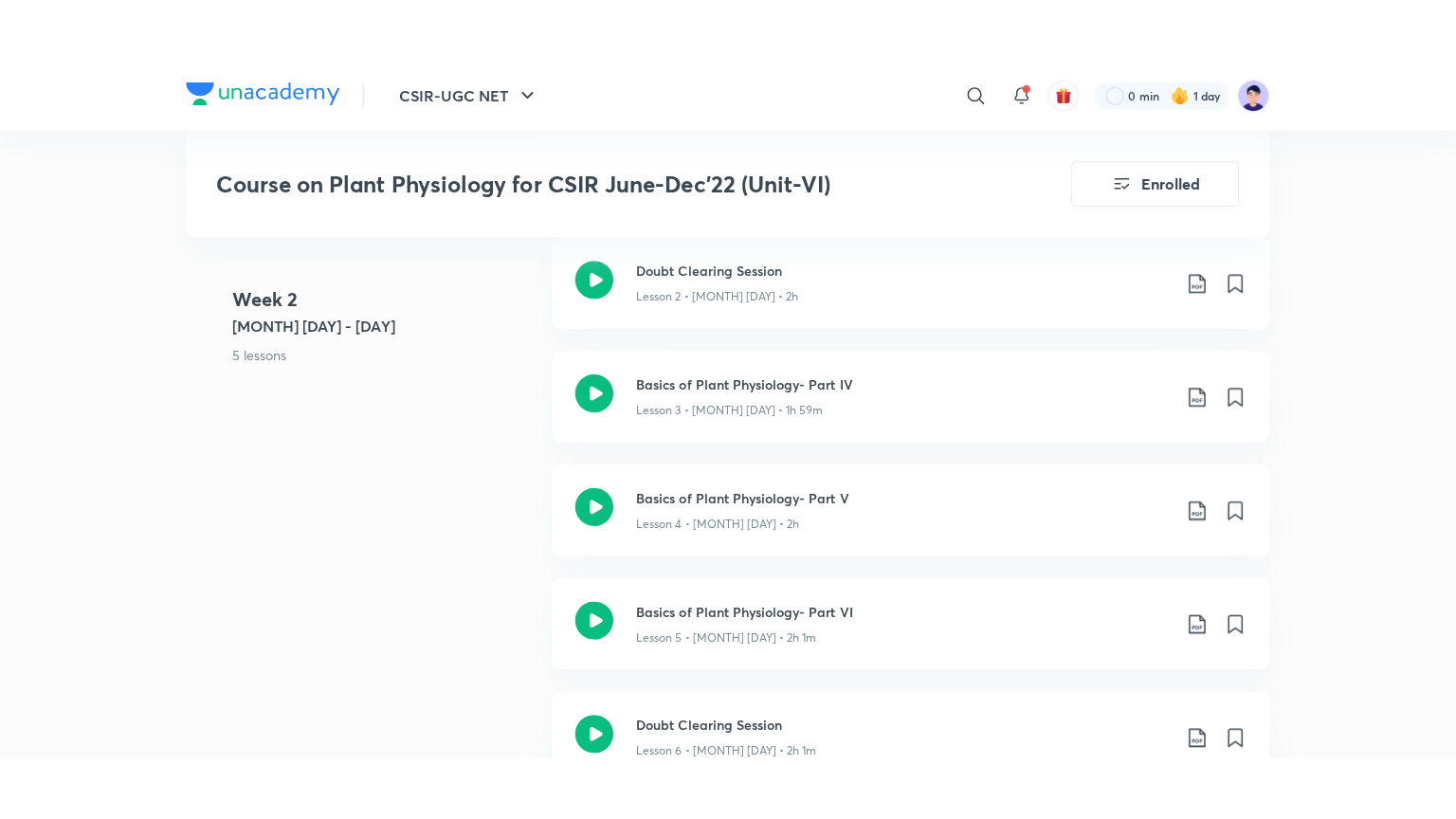 scroll, scrollTop: 1050, scrollLeft: 0, axis: vertical 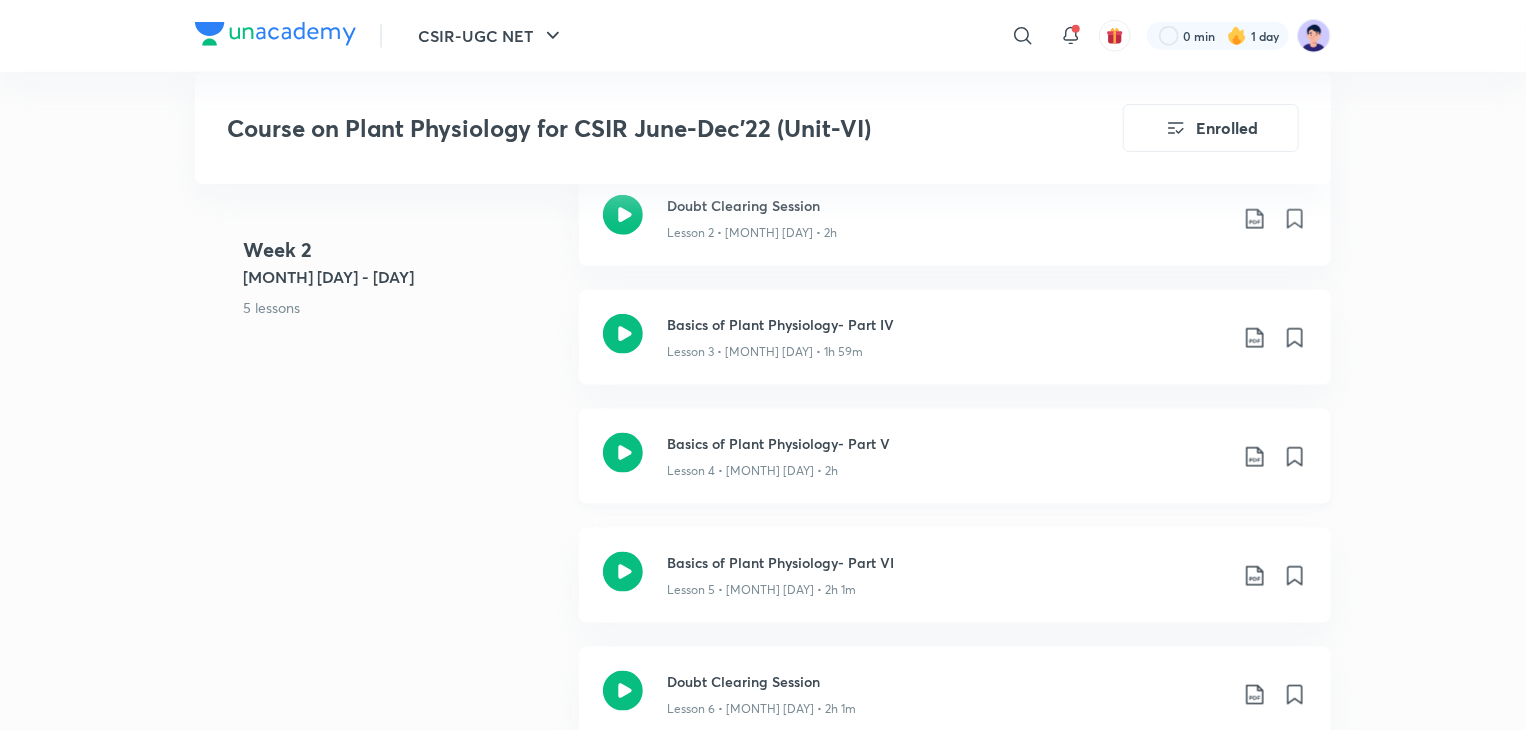 click on "Basics of Plant Physiology- Part V" at bounding box center (947, 443) 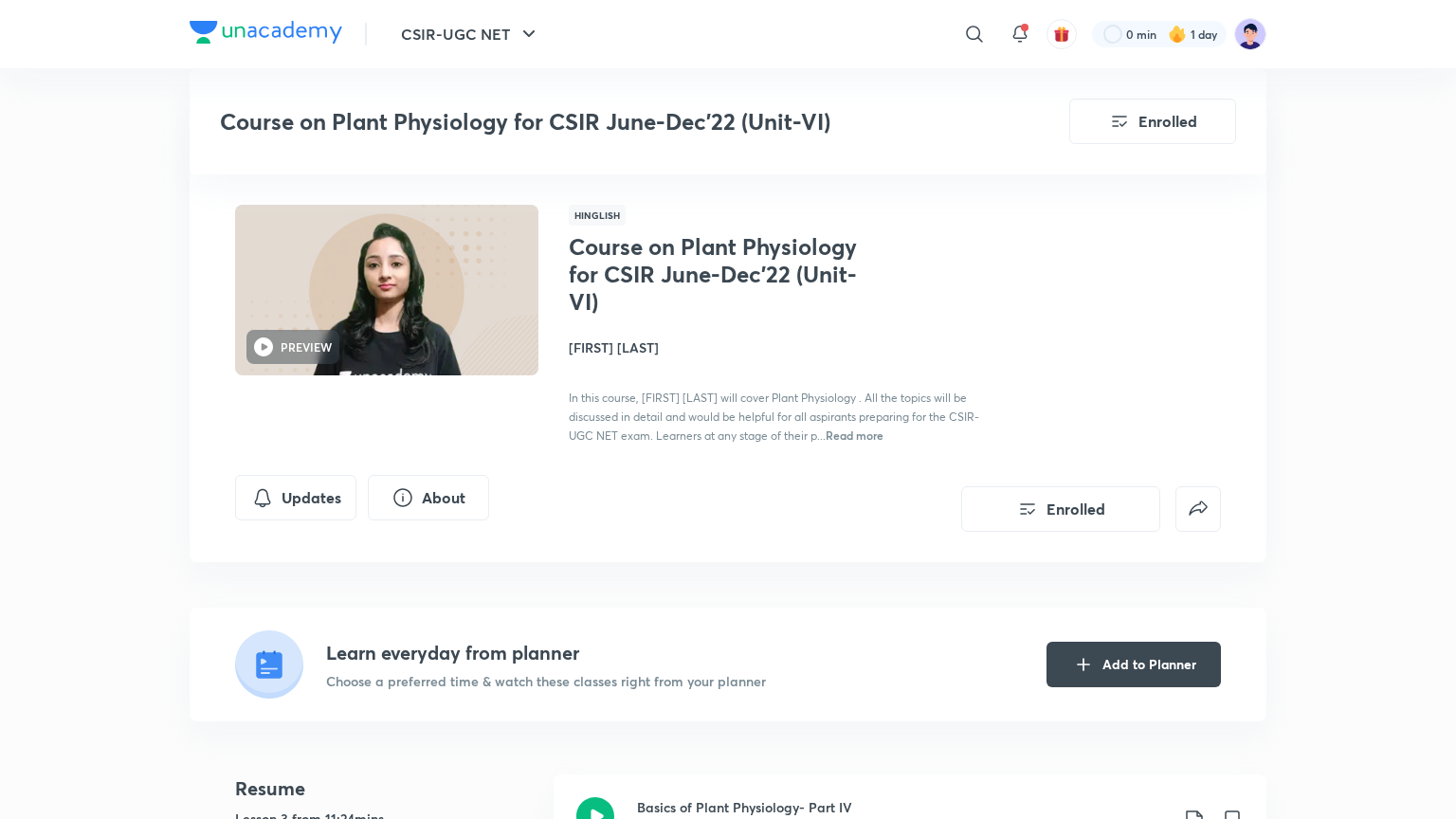 scroll, scrollTop: 1050, scrollLeft: 0, axis: vertical 